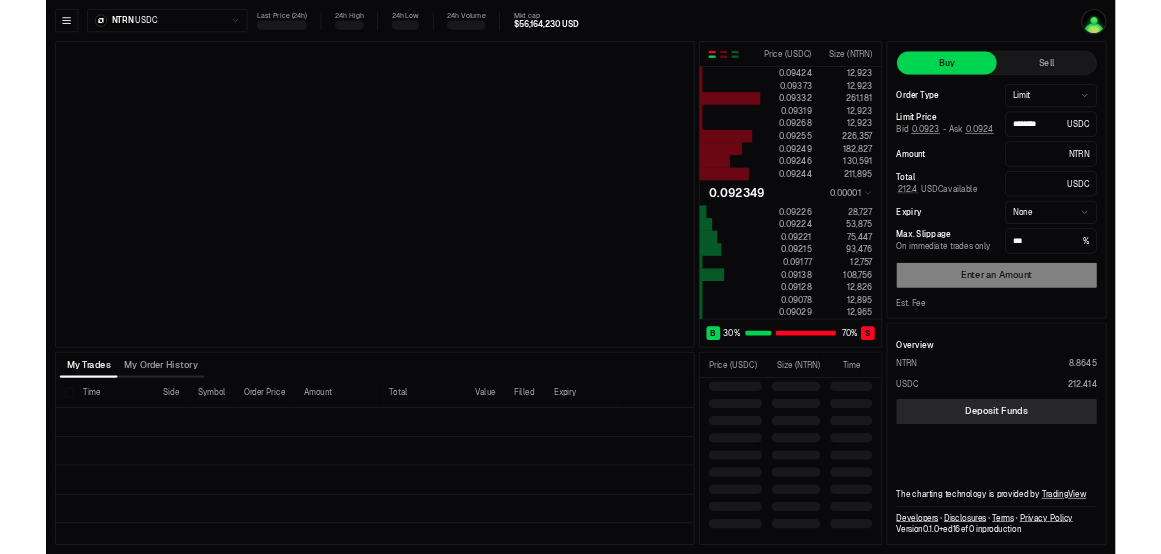 scroll, scrollTop: 0, scrollLeft: 0, axis: both 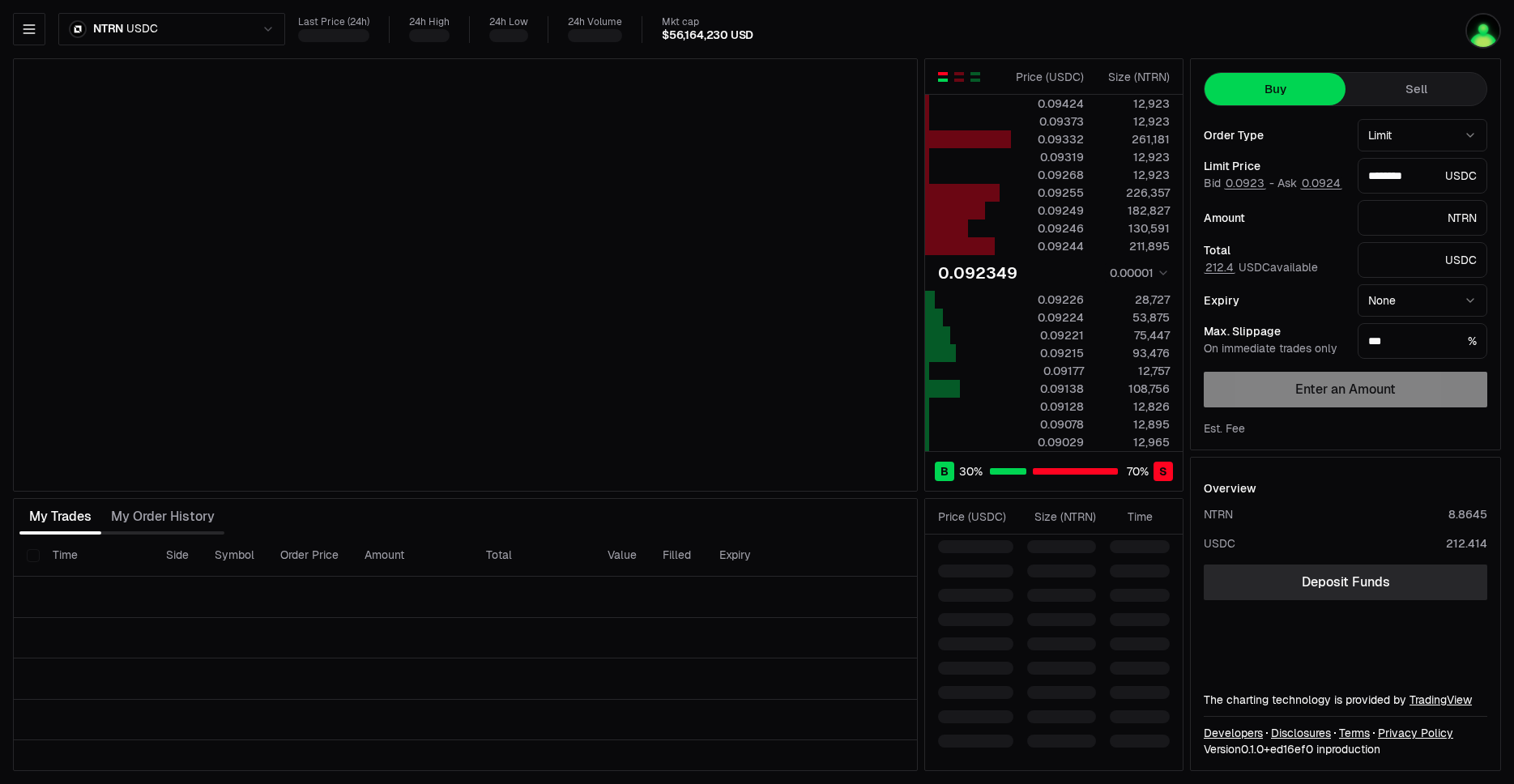 click on "Neutron Balance Earn Bridge Orderbook Stake Ecosystem Governance Documentation Support NTRN USDC Last Price (24h) 24h High 24h Low 24h Volume Mkt cap $[PRICE] USD
Price ( USDC ) Size ( NTRN ) 0.09424 [NUMBER] 0.09373 [NUMBER] 0.09332 [NUMBER] 0.09319 [NUMBER] 0.09268 [NUMBER] 0.09255 [NUMBER] 0.09249 [NUMBER] 0.09246 [NUMBER] 0.09244 [NUMBER] 0.092349 0.00001 0.09226 [NUMBER] 0.09224 [NUMBER] 0.09221 [NUMBER] 0.09215 [NUMBER] 0.09177 [NUMBER] 0.09138 [NUMBER] 0.09128 [NUMBER] 0.09078 [NUMBER] 0.09029 [NUMBER] B 30 % 70 % S Price ( USDC ) Size ( NTRN ) 0.09424 [NUMBER] 0.09373 [NUMBER] 0.09332 [NUMBER] 0.09319 [NUMBER] 0.09268 [NUMBER] 0.09255 [NUMBER] 0.09249 [NUMBER] 0.09246 [NUMBER] 0.09244 [NUMBER] 0.092349 0.00001 0.09226 [NUMBER] 0.09224 [NUMBER] 0.09221 [NUMBER] 0.09215 [NUMBER] 0.09177 [NUMBER] 0.09138 [NUMBER] 0.09128 [NUMBER] 0.09078 [NUMBER] 0.09029 [NUMBER] B 30 % 70 % S Price ( USDC ) Size ( NTRN ) Time My Trades My Order History Time Side Symbol Order Price Amount Total Value Filled Expiry
Price ( USDC ) Size ( NTRN ) Time Buy Sell Limit" at bounding box center [757, 392] 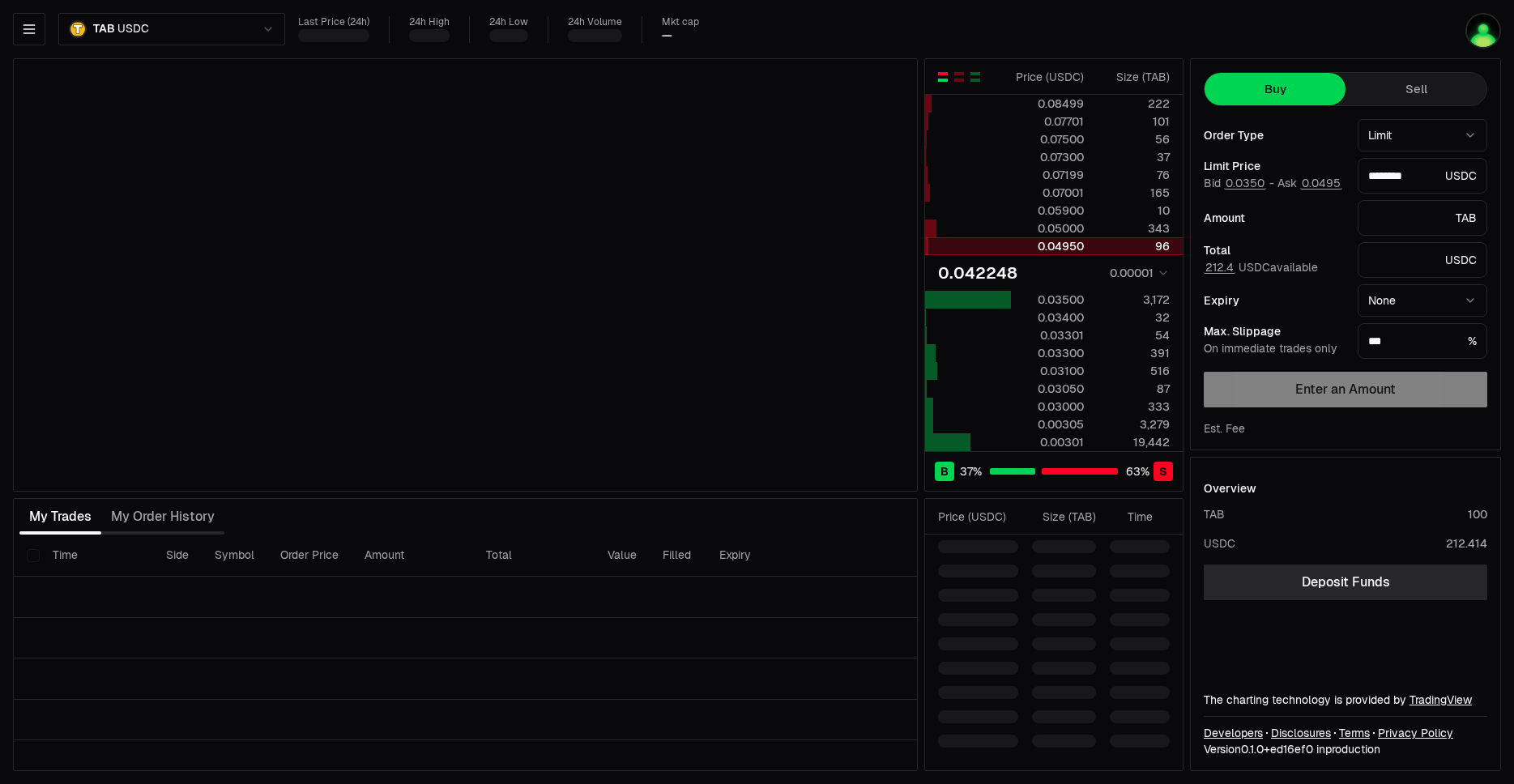 click on "0.04950" at bounding box center [1047, 246] 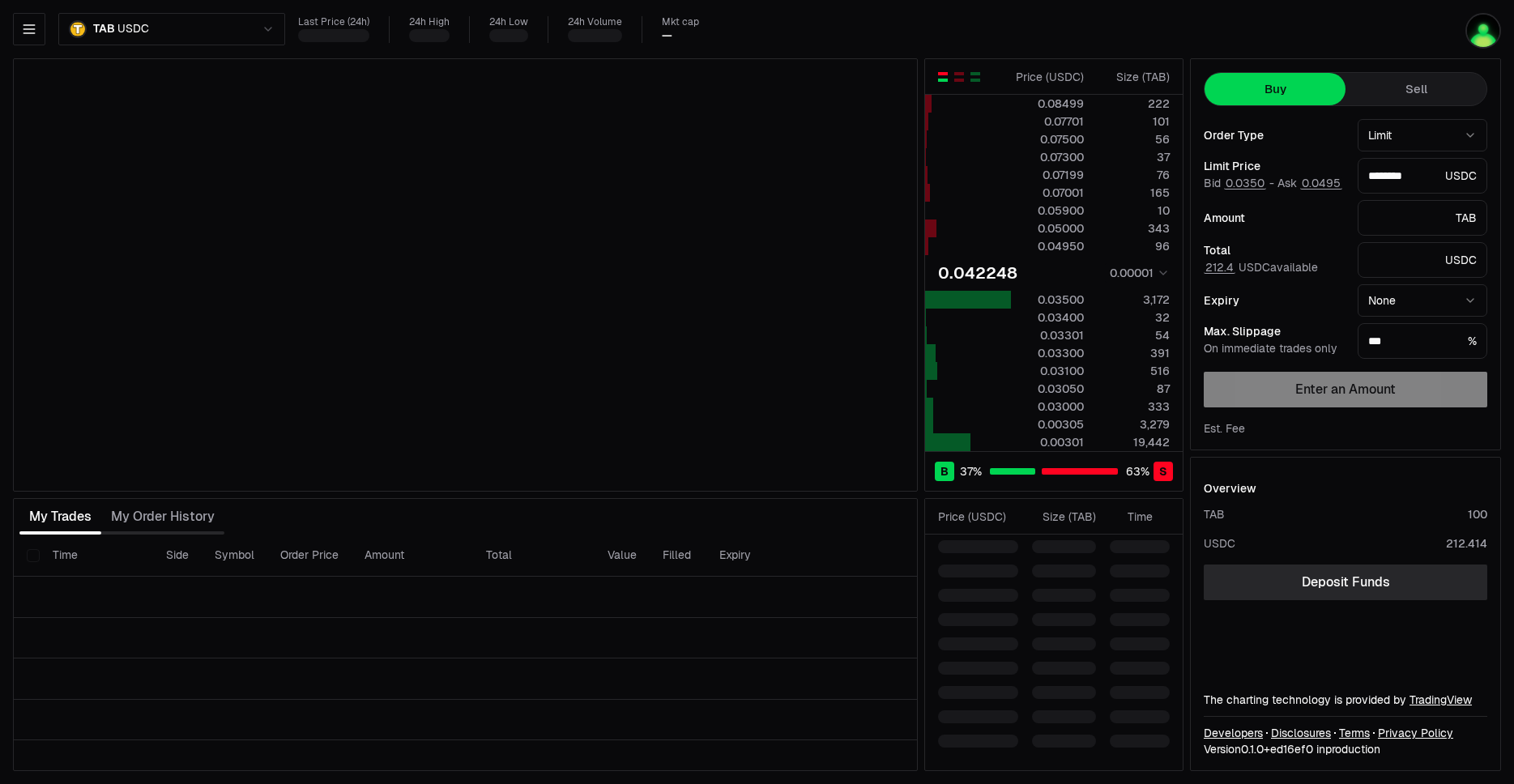 click on "TAB" at bounding box center (1422, 218) 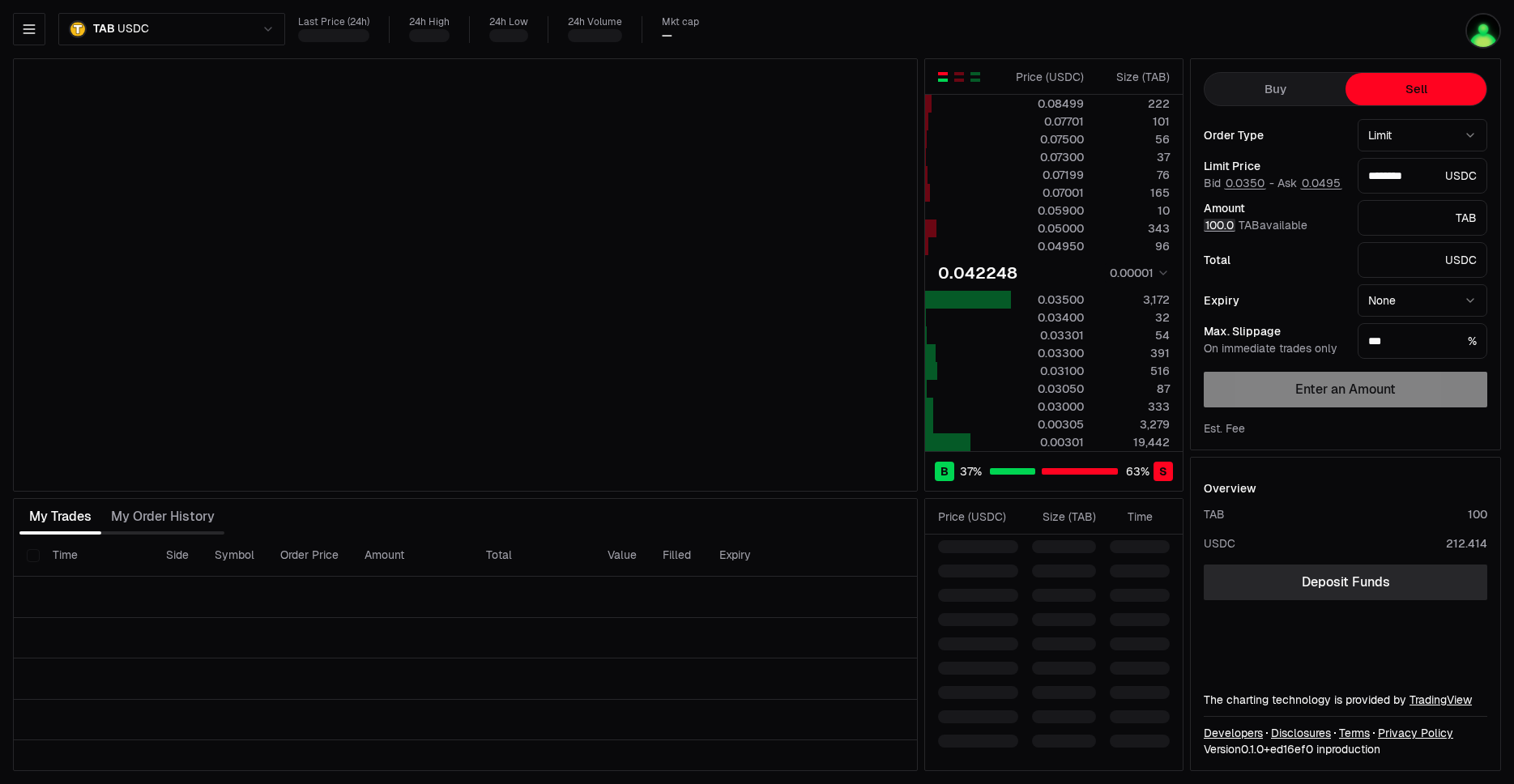 click on "100.0" at bounding box center [1219, 225] 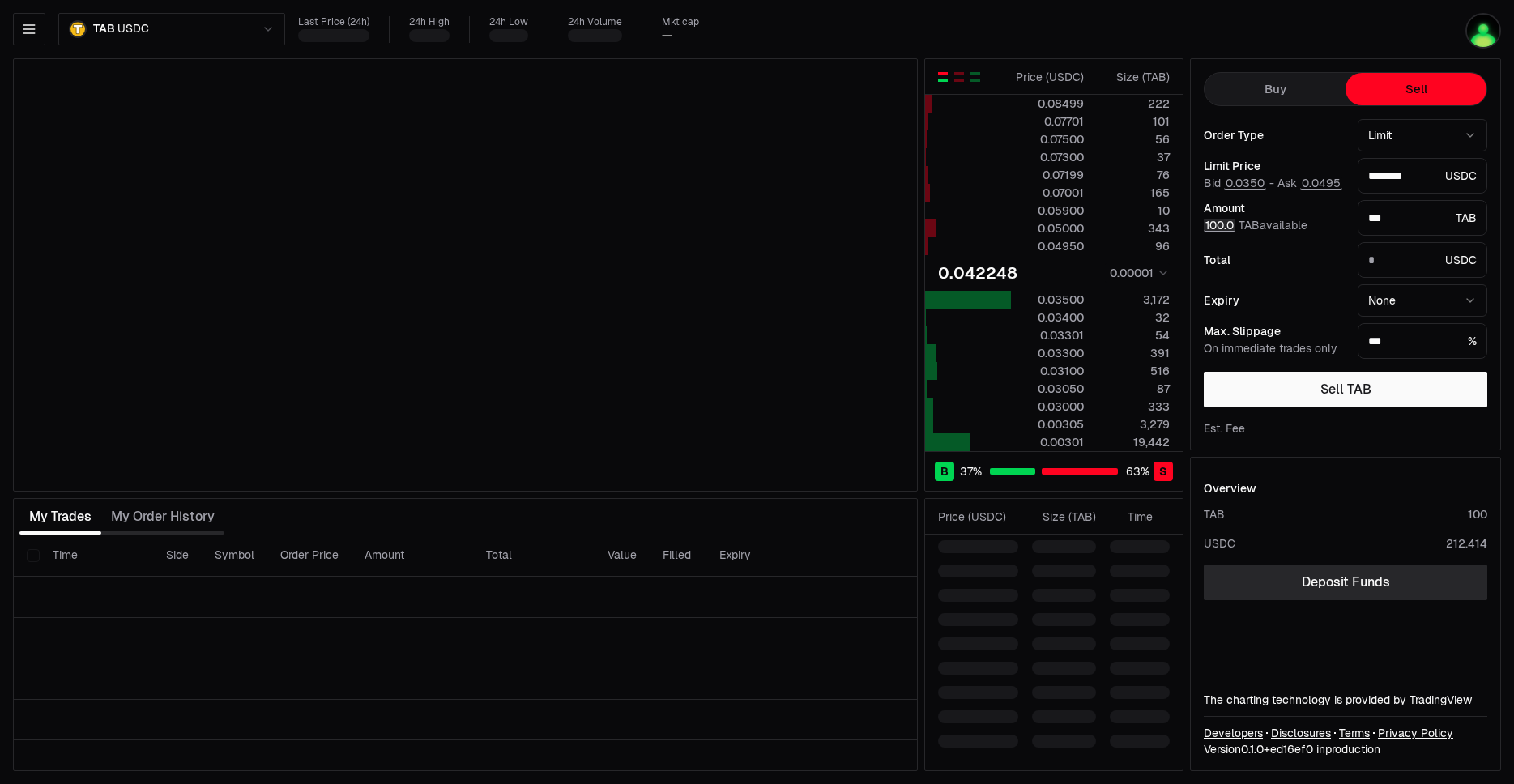 type on "*******" 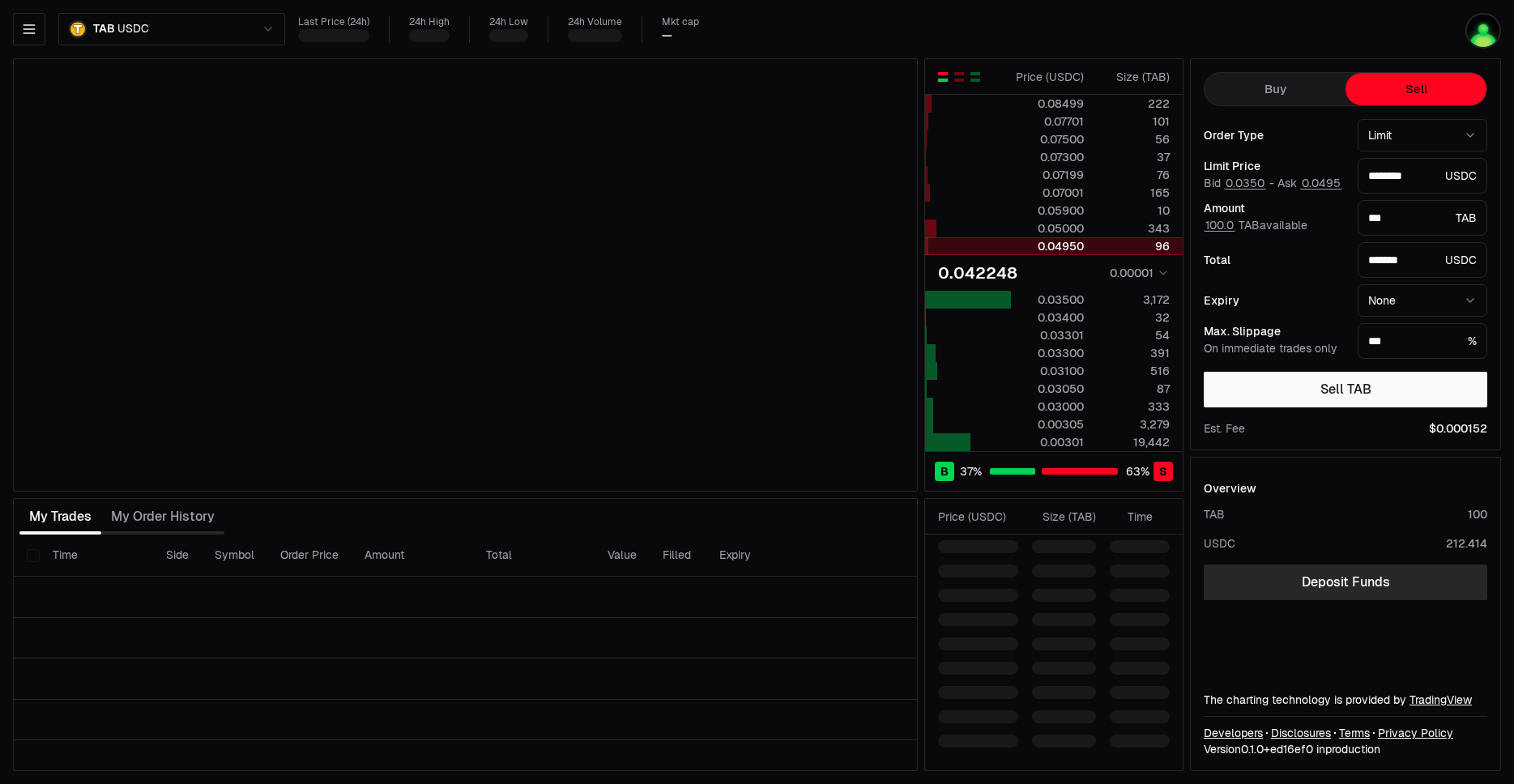click on "0.04950" at bounding box center (1047, 246) 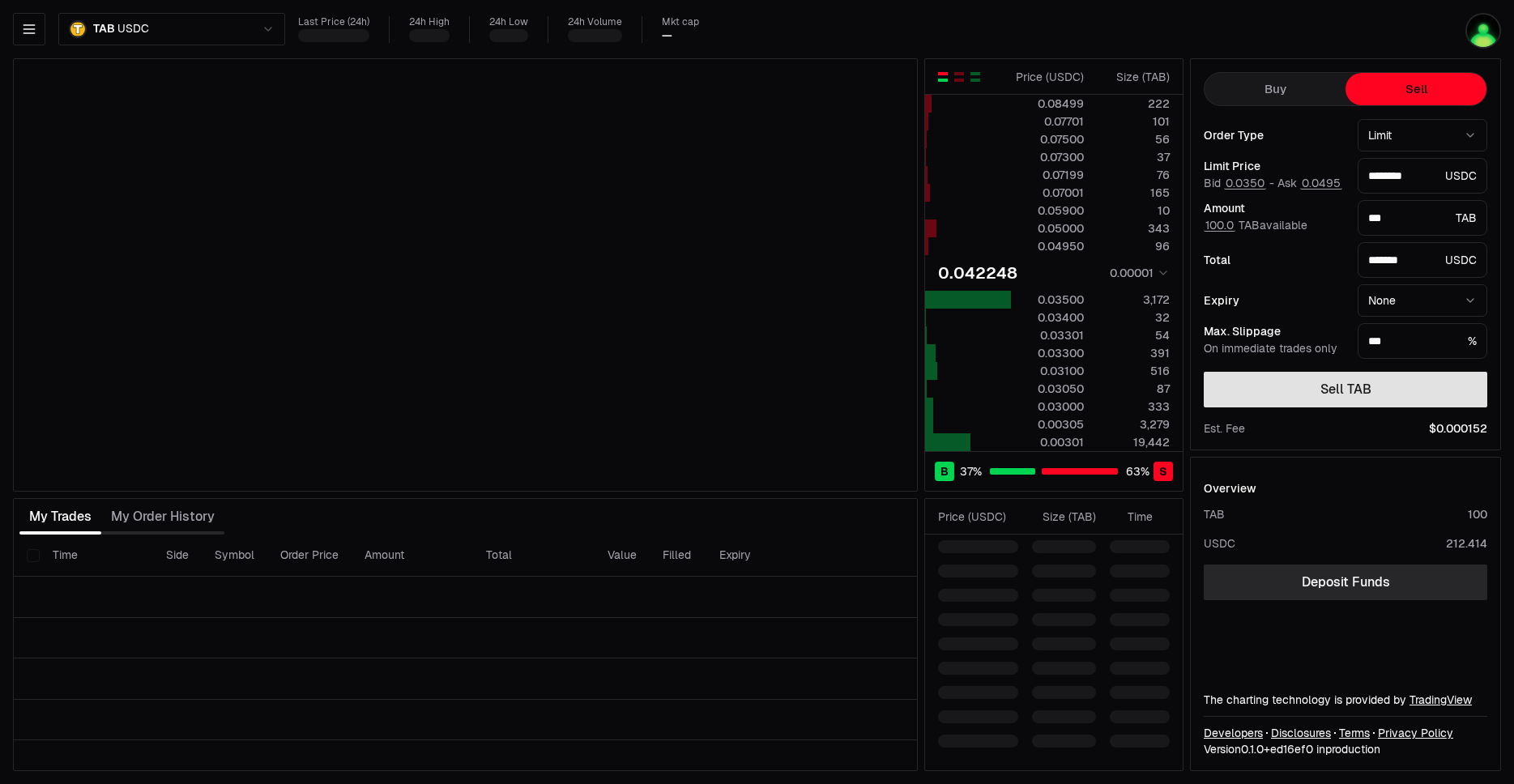 click on "Sell TAB" at bounding box center [1346, 390] 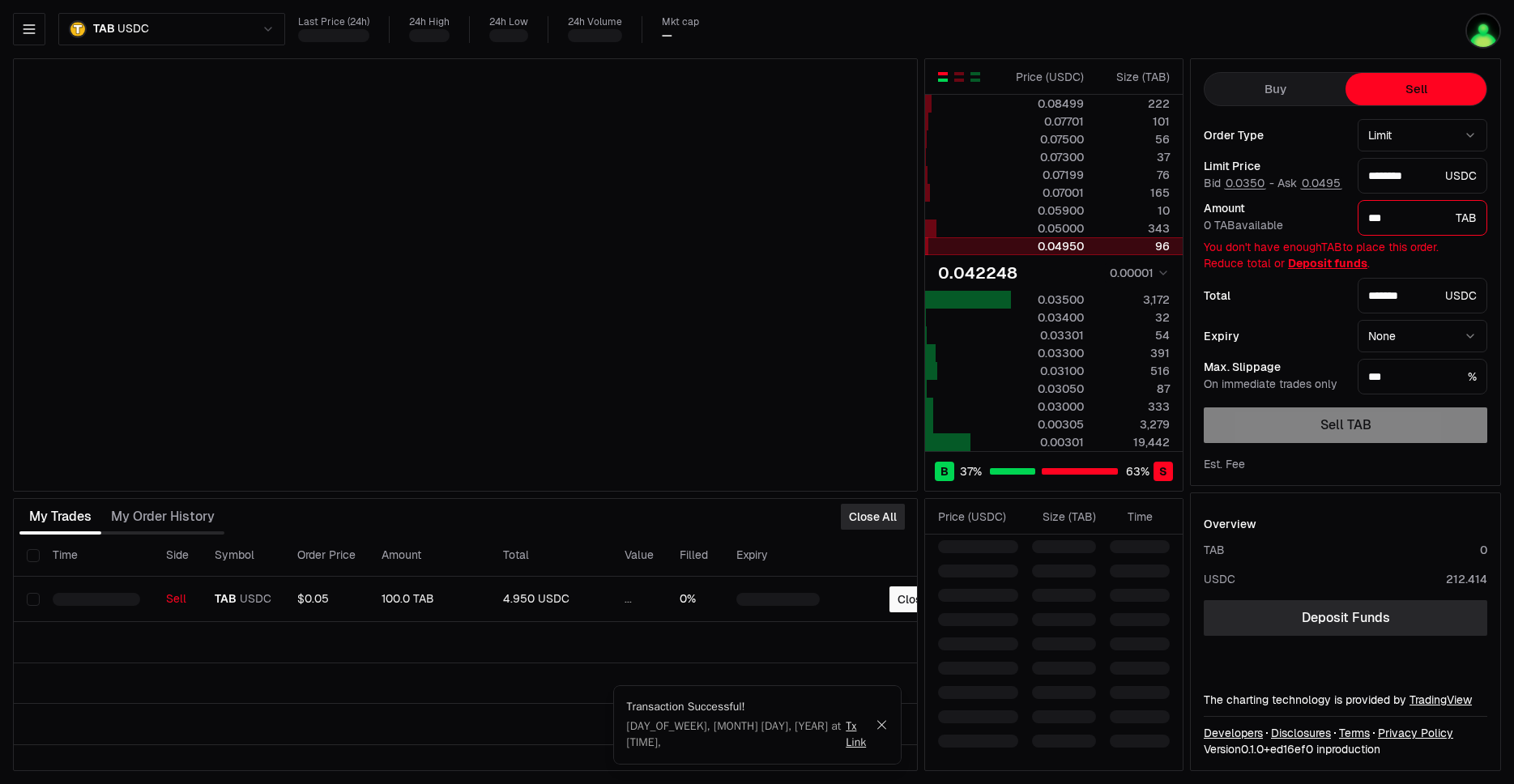 click on "0.04950" at bounding box center (1047, 246) 